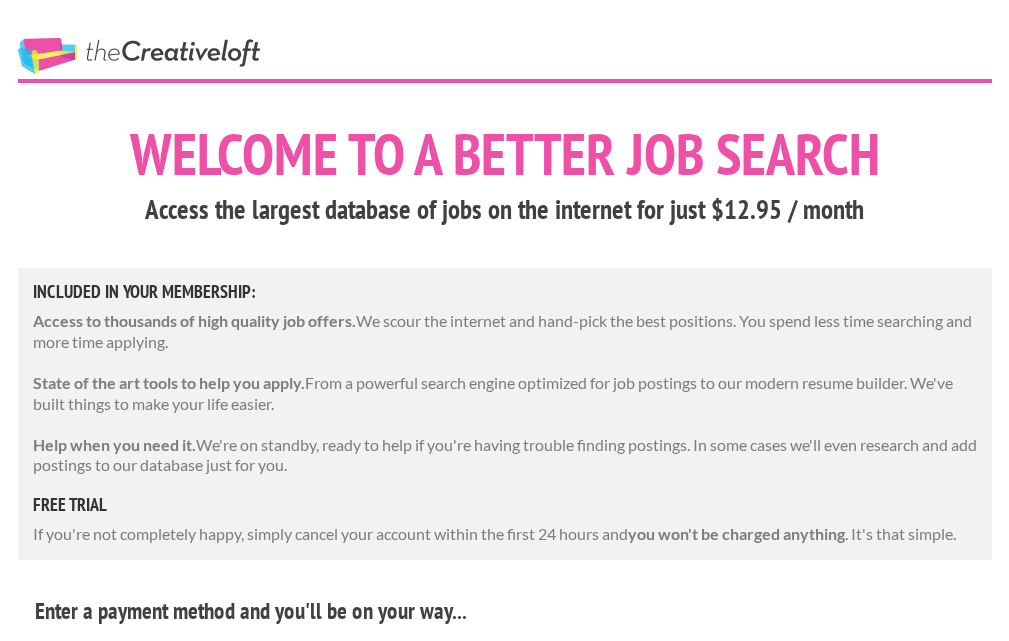 scroll, scrollTop: 0, scrollLeft: 0, axis: both 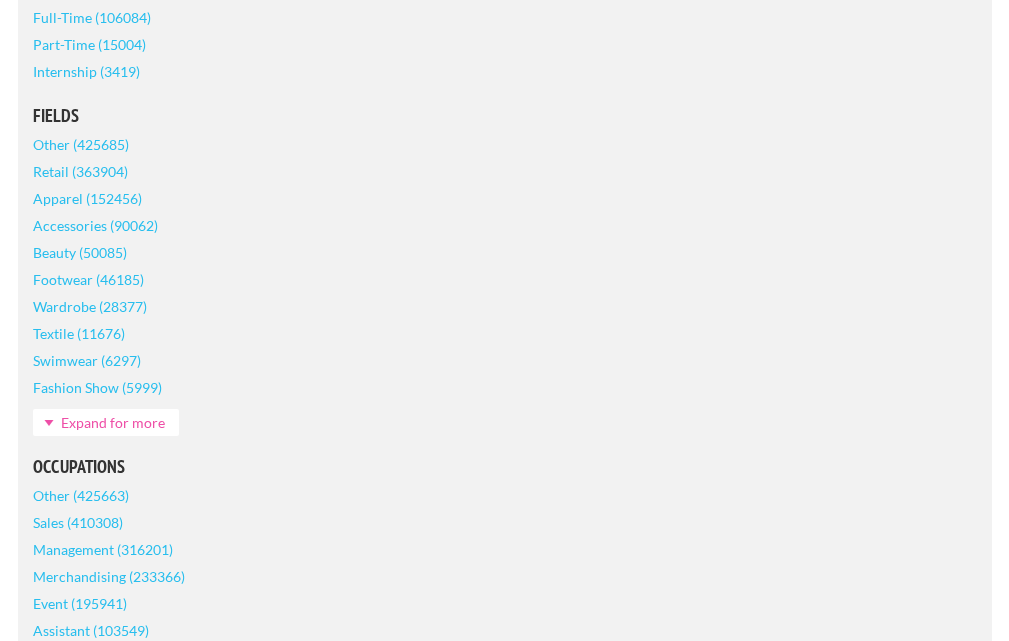 click on "Management (316201)" at bounding box center (103, 549) 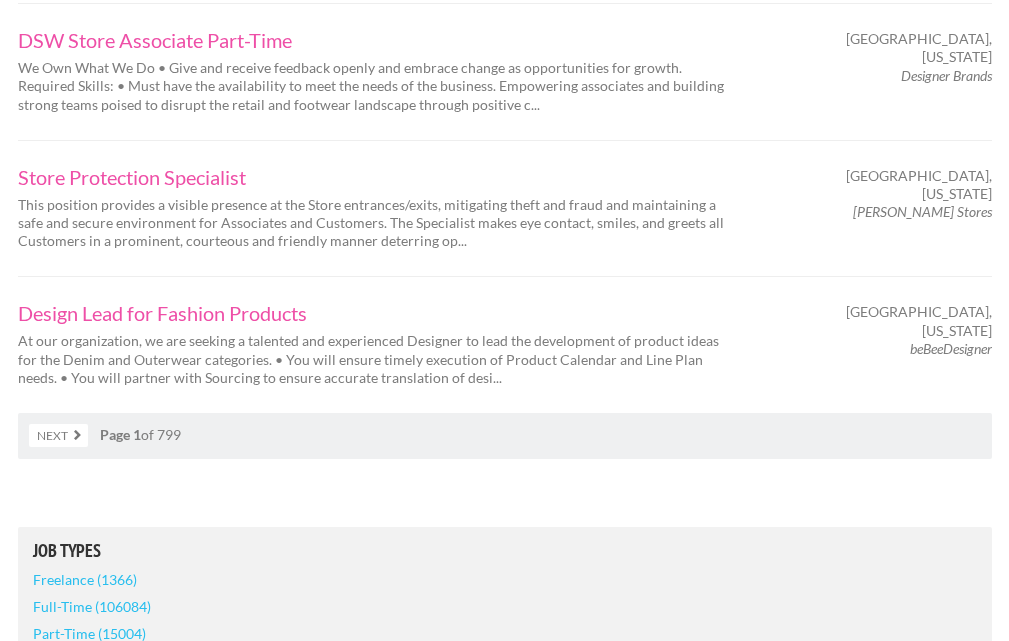 scroll, scrollTop: 3100, scrollLeft: 0, axis: vertical 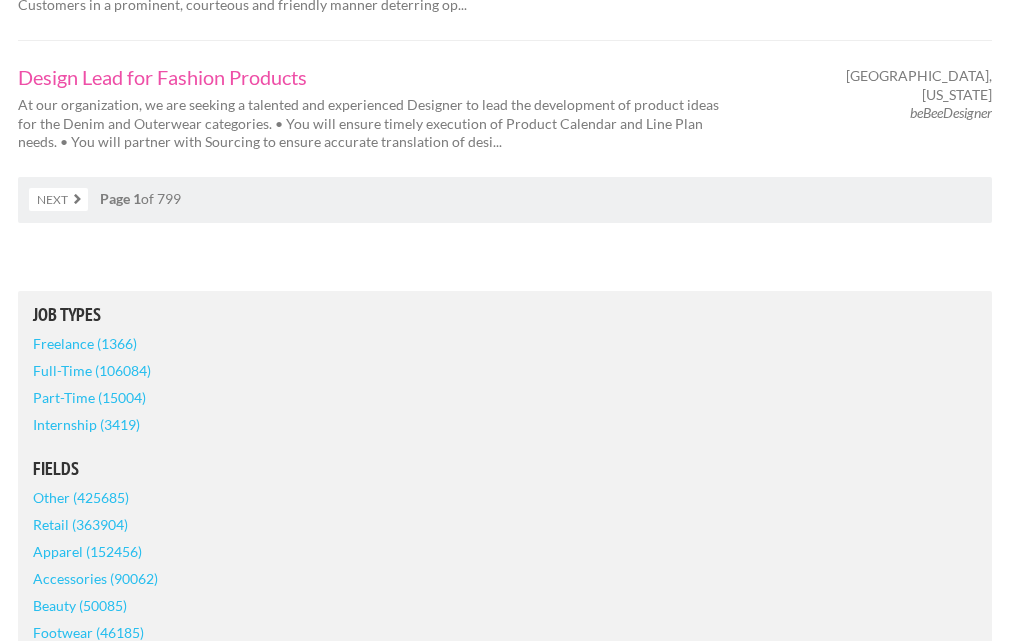 click on "Retail (363904)" at bounding box center (80, 524) 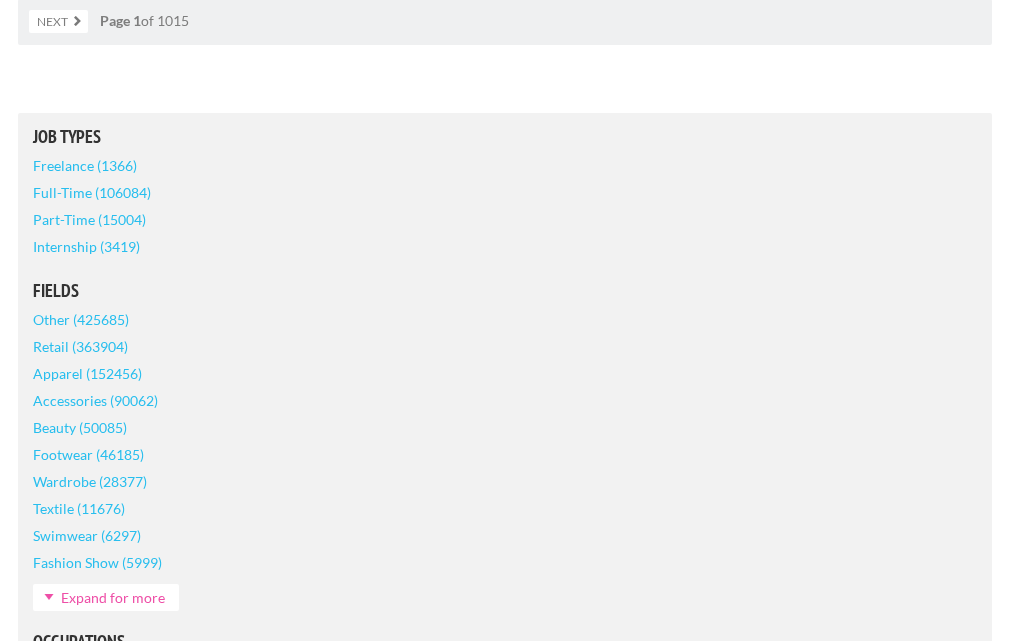 scroll, scrollTop: 3400, scrollLeft: 0, axis: vertical 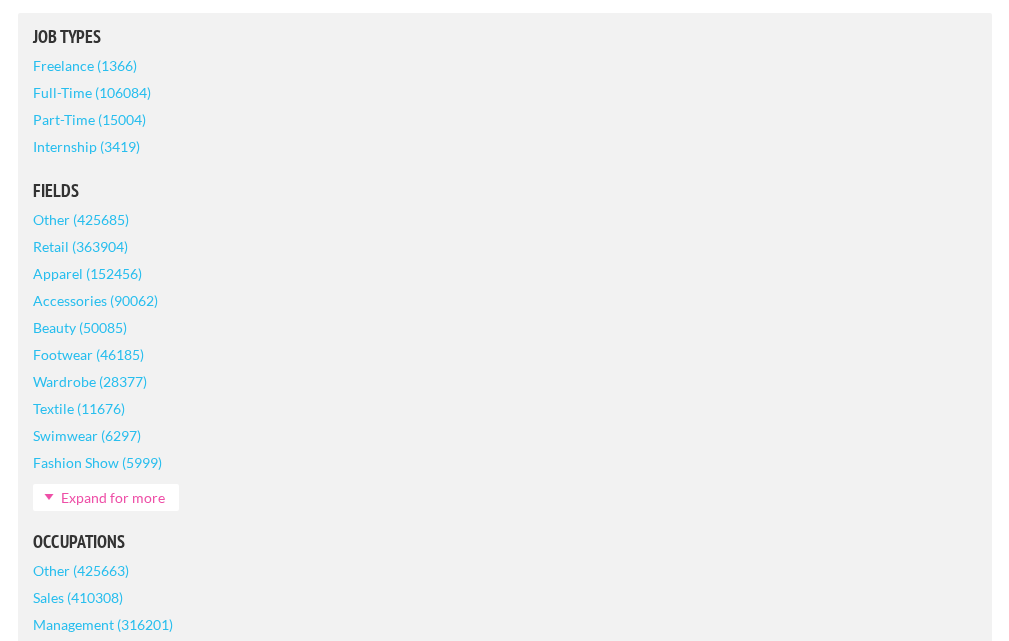 click on "Sales (410308)" at bounding box center [78, 597] 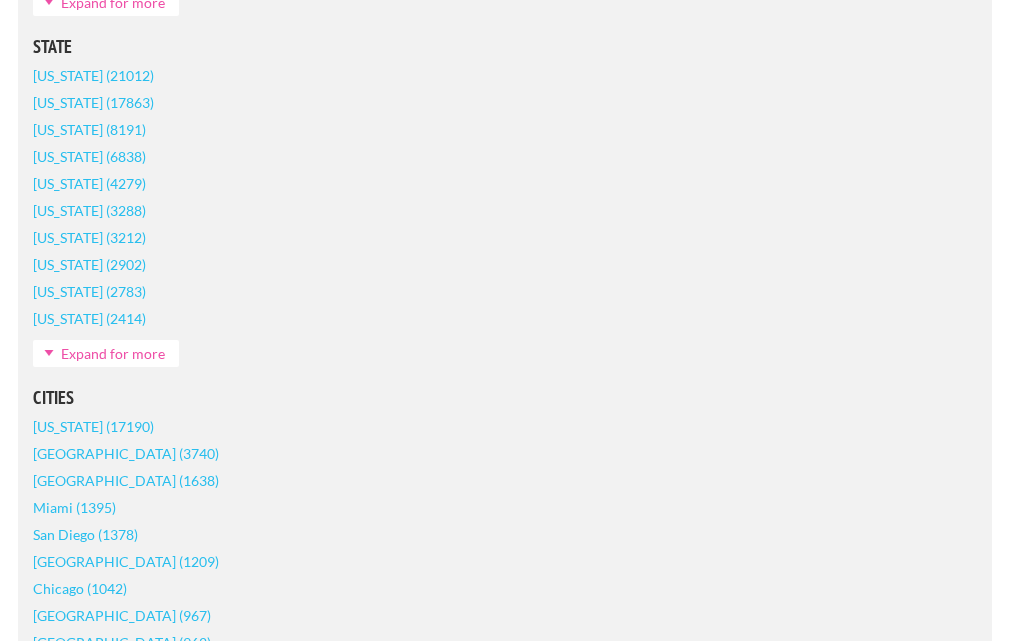 scroll, scrollTop: 4300, scrollLeft: 0, axis: vertical 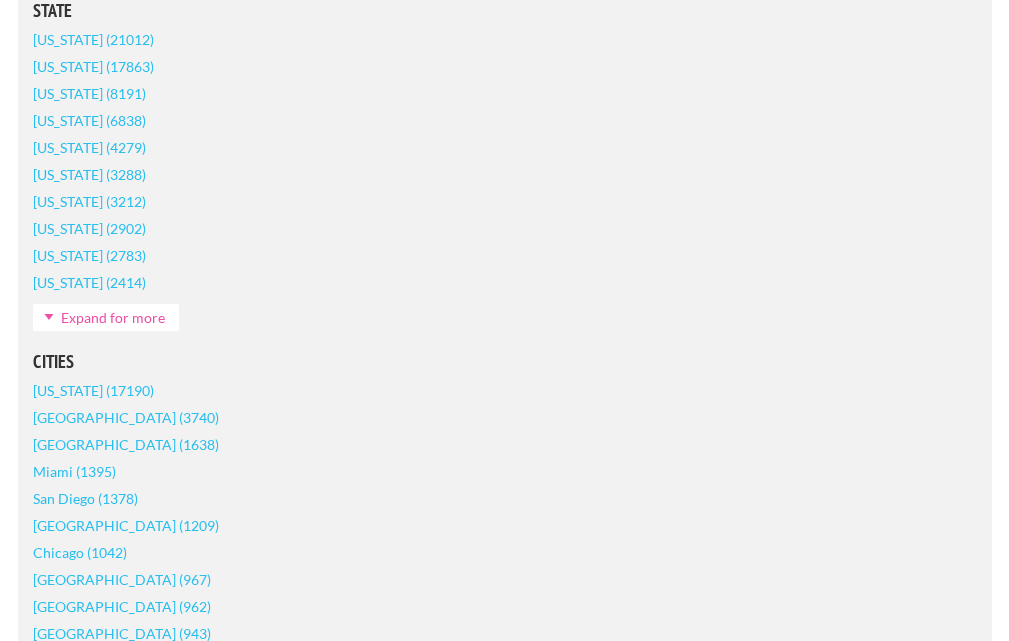 click on "Expand for more" at bounding box center (106, 668) 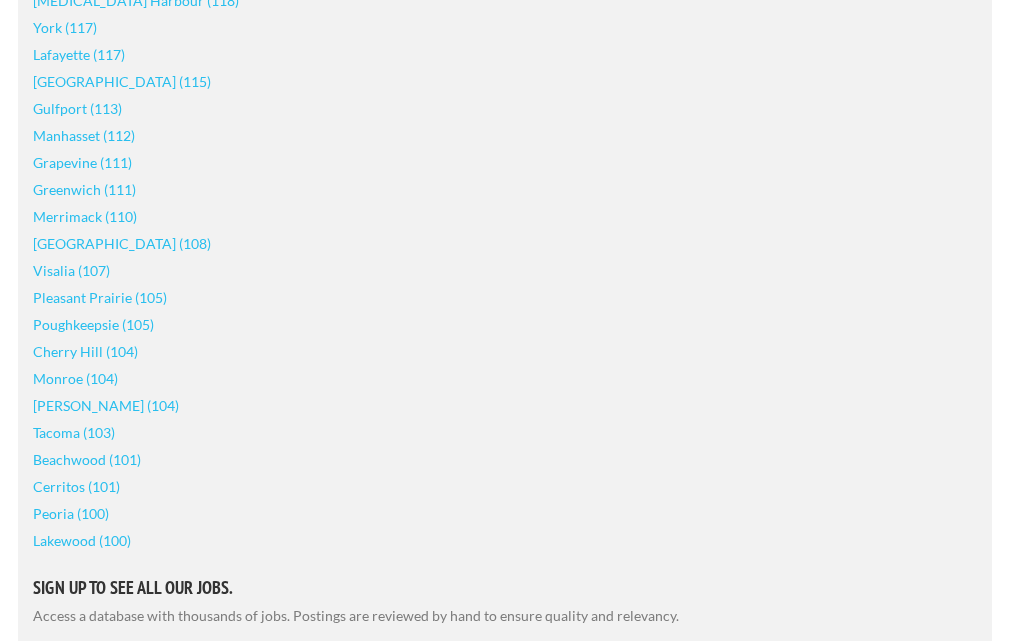 scroll, scrollTop: 10000, scrollLeft: 0, axis: vertical 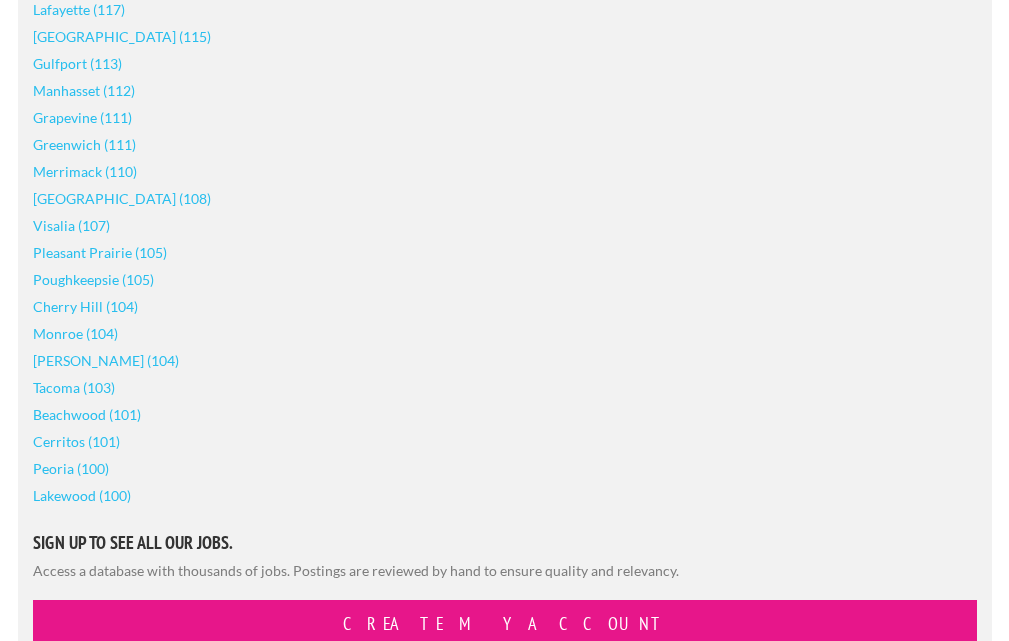 click on "Create My Account" at bounding box center [505, 622] 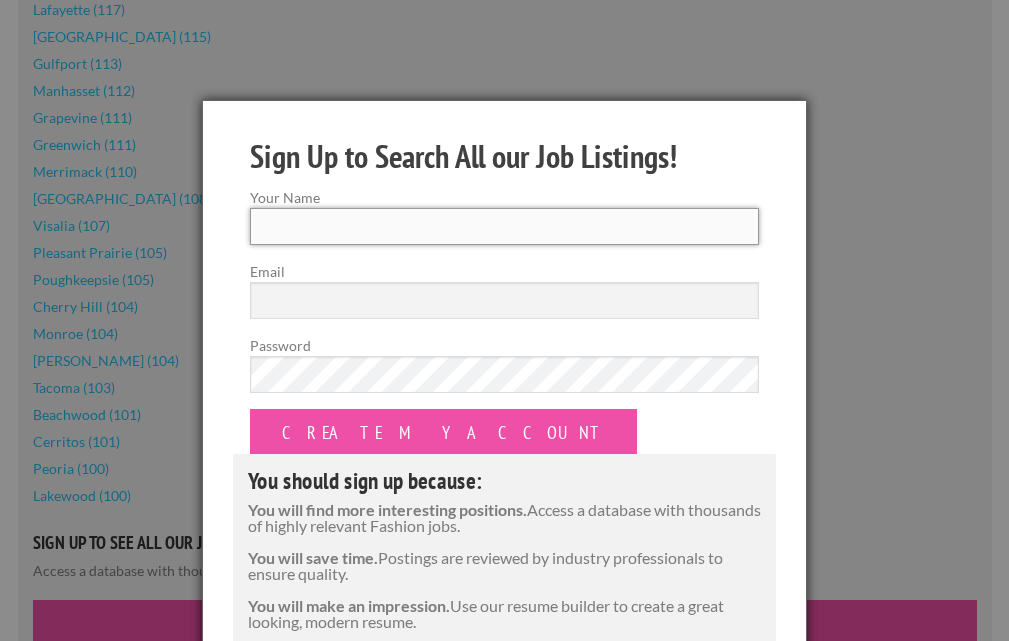 click on "Your Name" at bounding box center [504, 226] 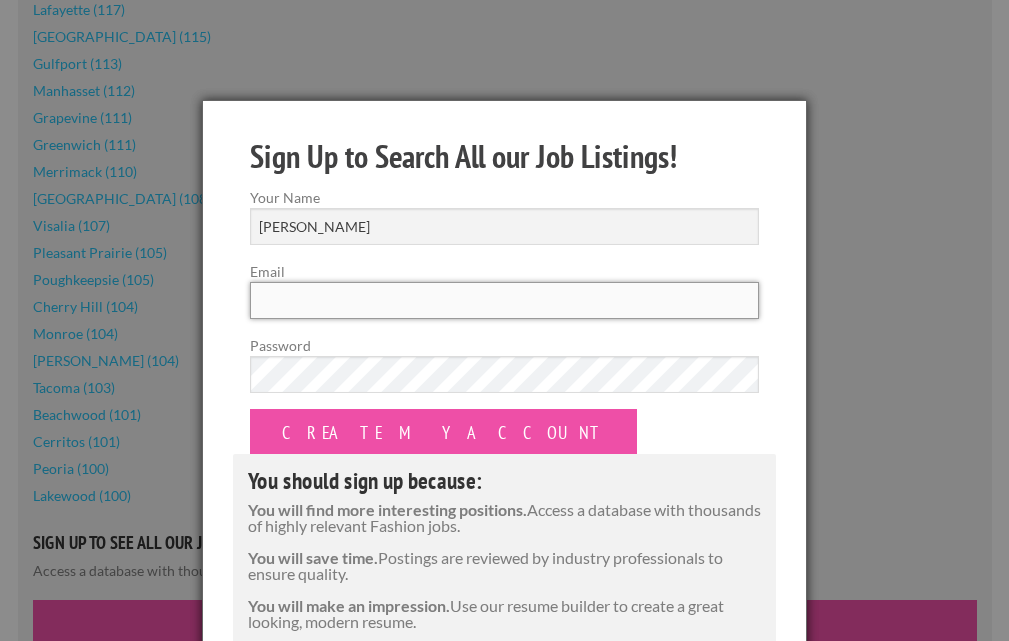 click on "Email" at bounding box center (504, 300) 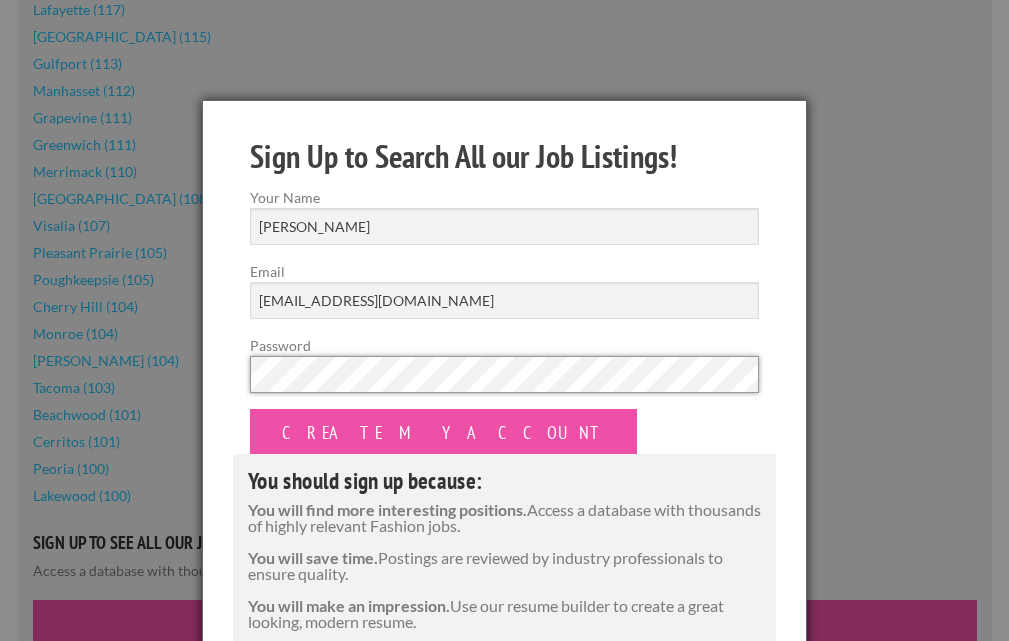click on "Create my Account" at bounding box center [443, 431] 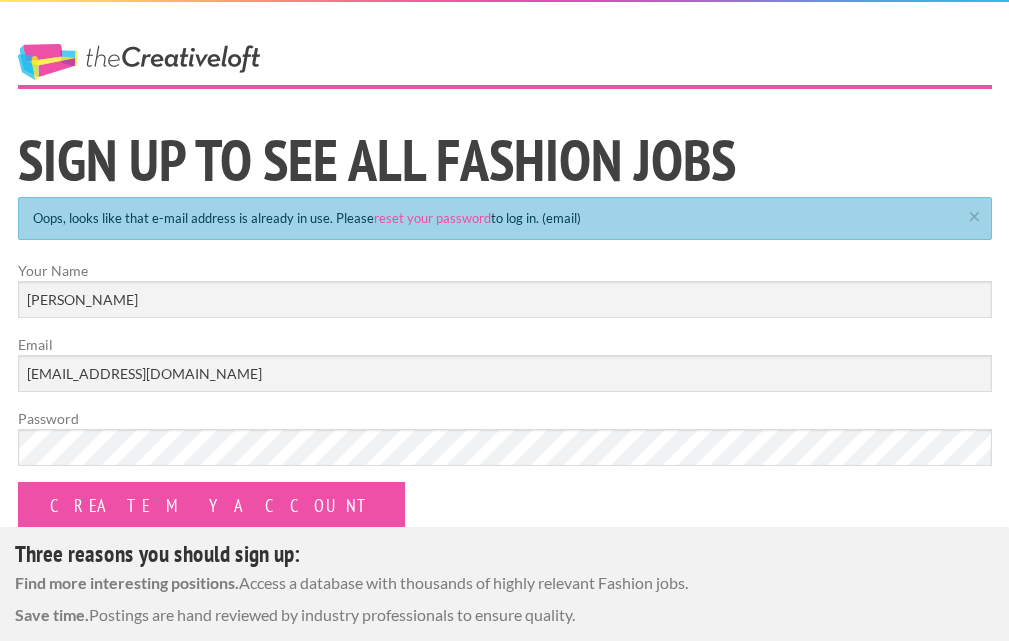 scroll, scrollTop: 0, scrollLeft: 0, axis: both 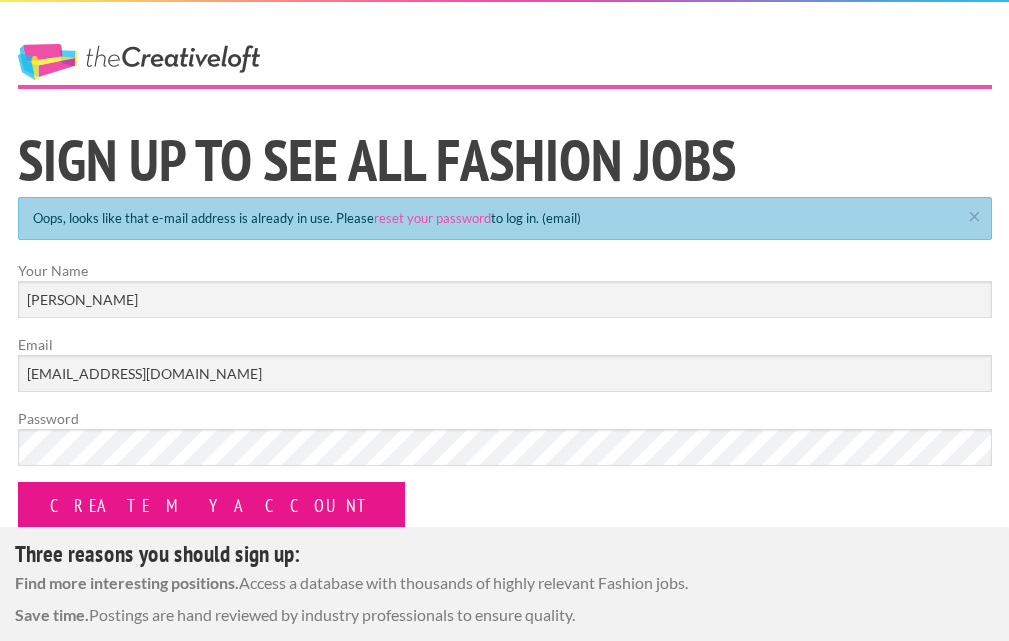 click on "Create my Account" at bounding box center [211, 504] 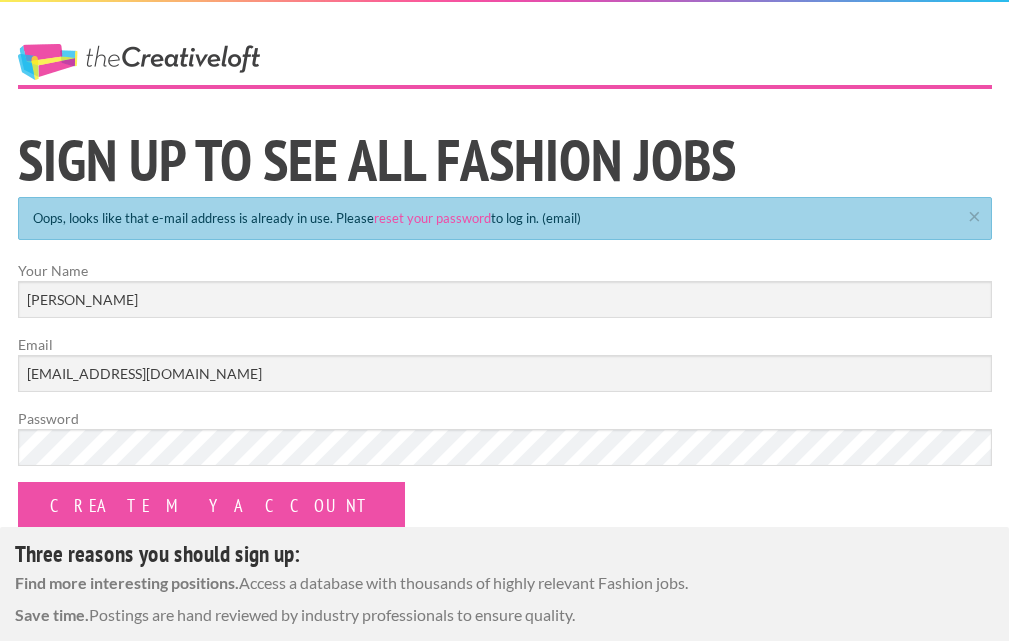 scroll, scrollTop: 0, scrollLeft: 0, axis: both 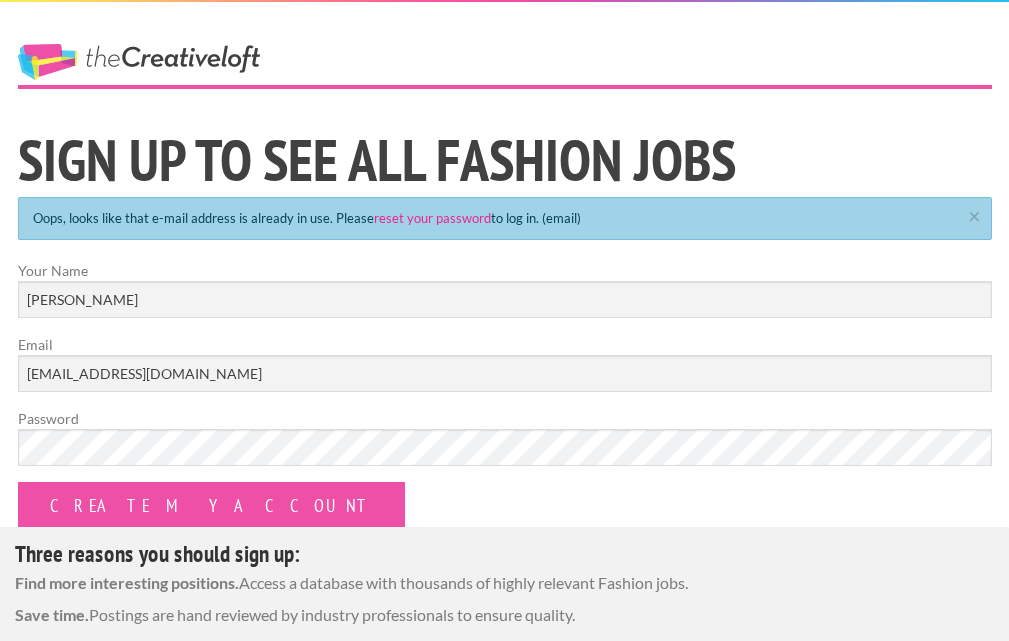 click on "reset your password" at bounding box center [432, 218] 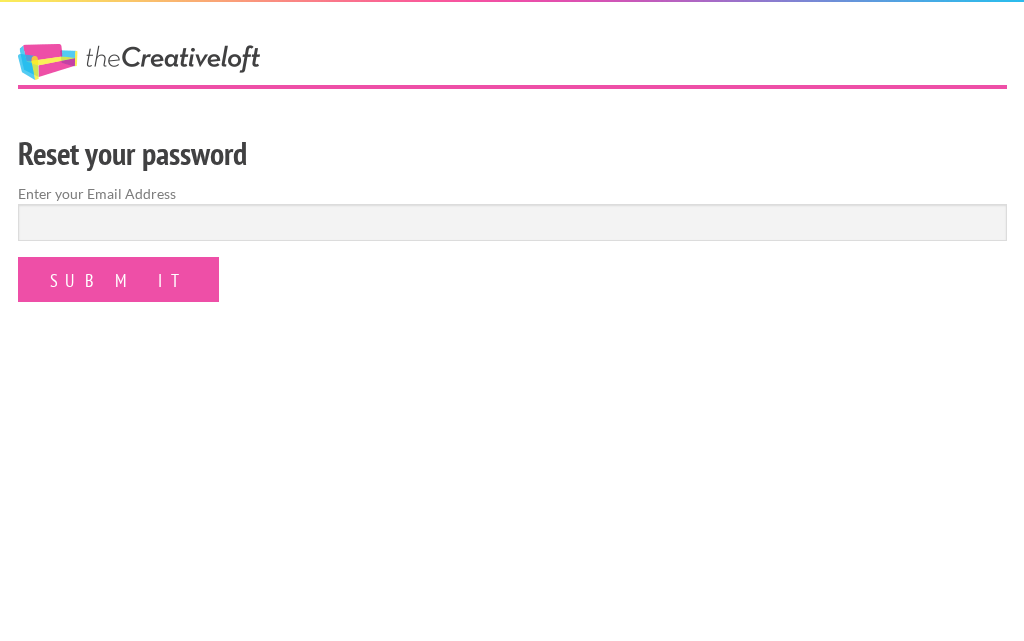 scroll, scrollTop: 0, scrollLeft: 0, axis: both 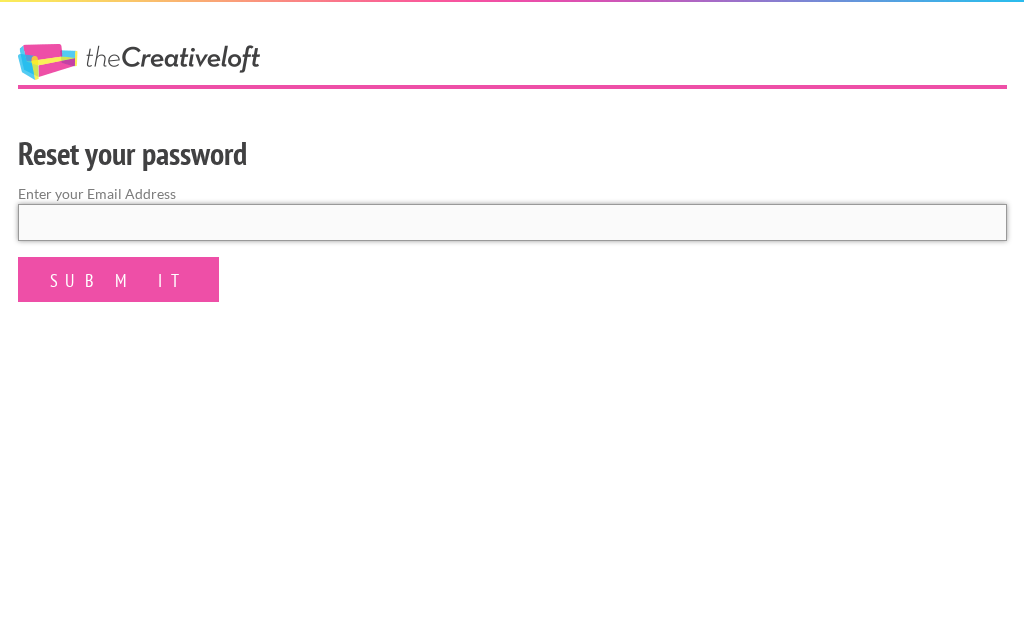 click at bounding box center (512, 222) 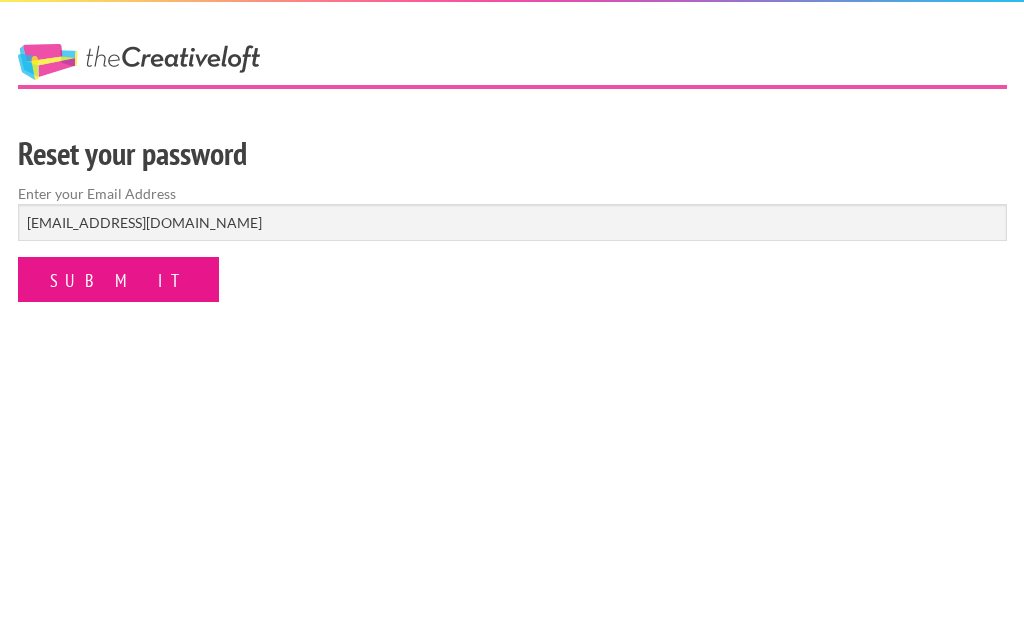 click on "Submit" at bounding box center (118, 279) 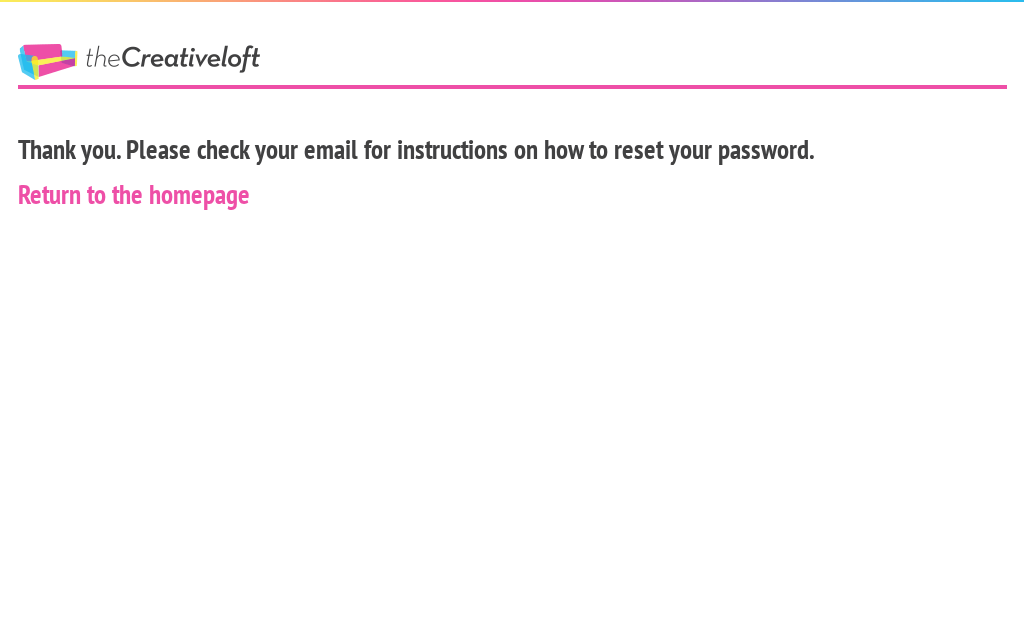 scroll, scrollTop: 0, scrollLeft: 0, axis: both 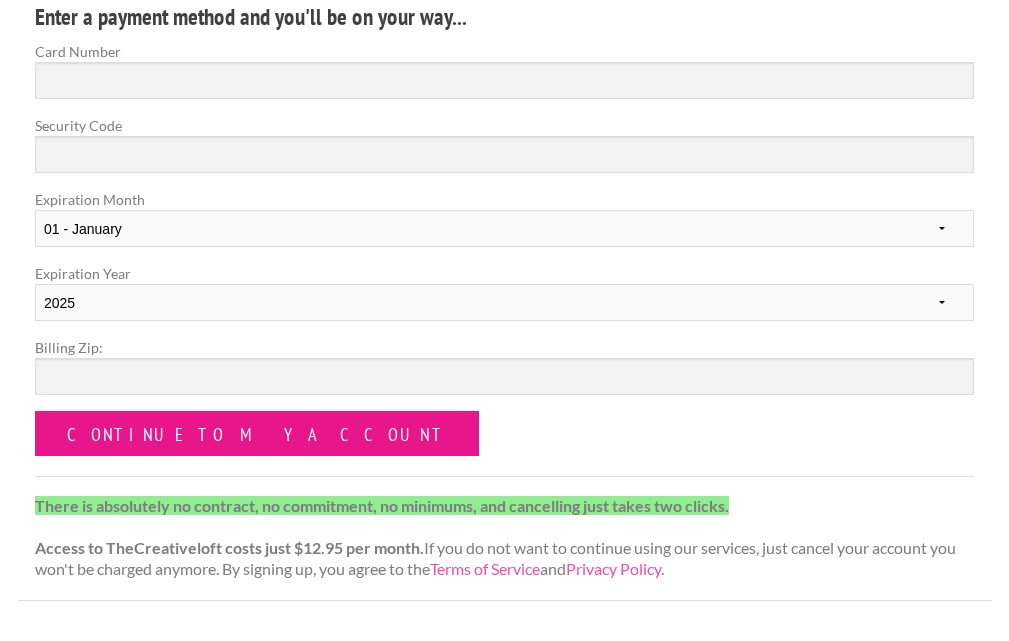 click on "Continue to my account" at bounding box center (257, 433) 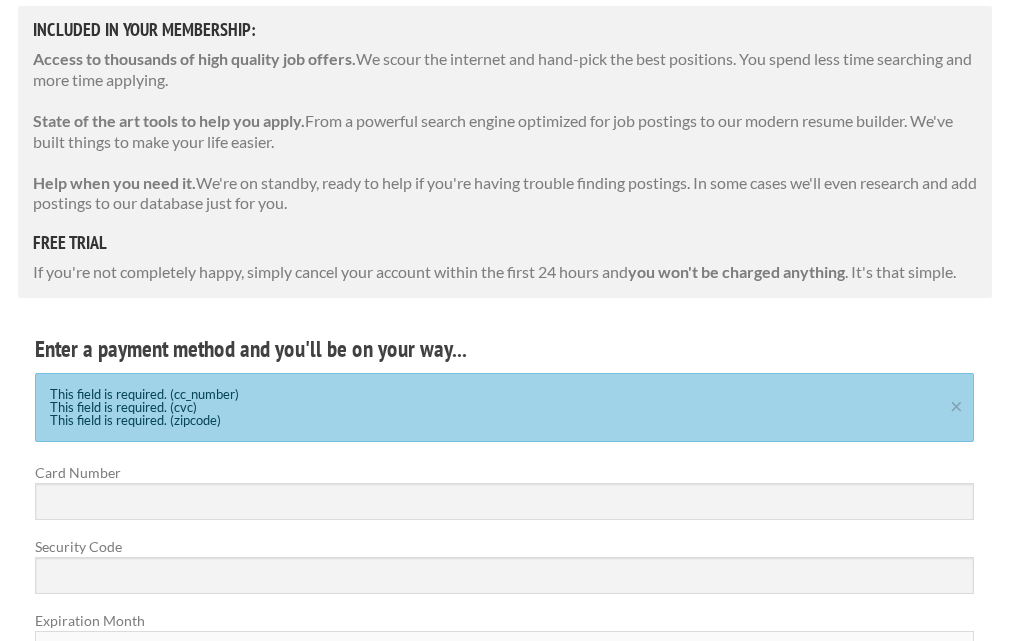 scroll, scrollTop: 0, scrollLeft: 0, axis: both 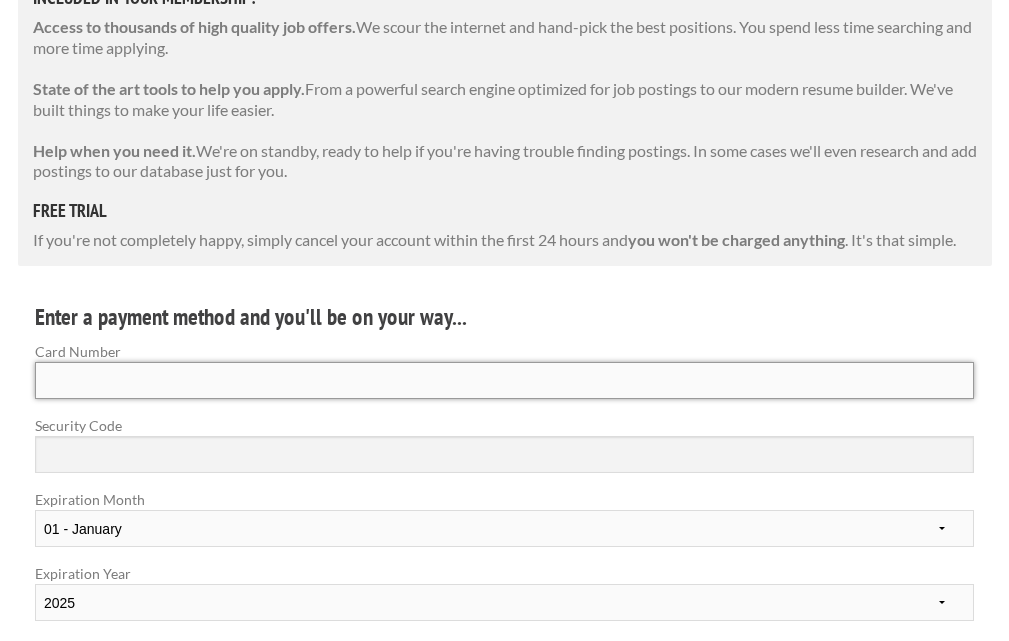 click on "Card Number" at bounding box center [504, 380] 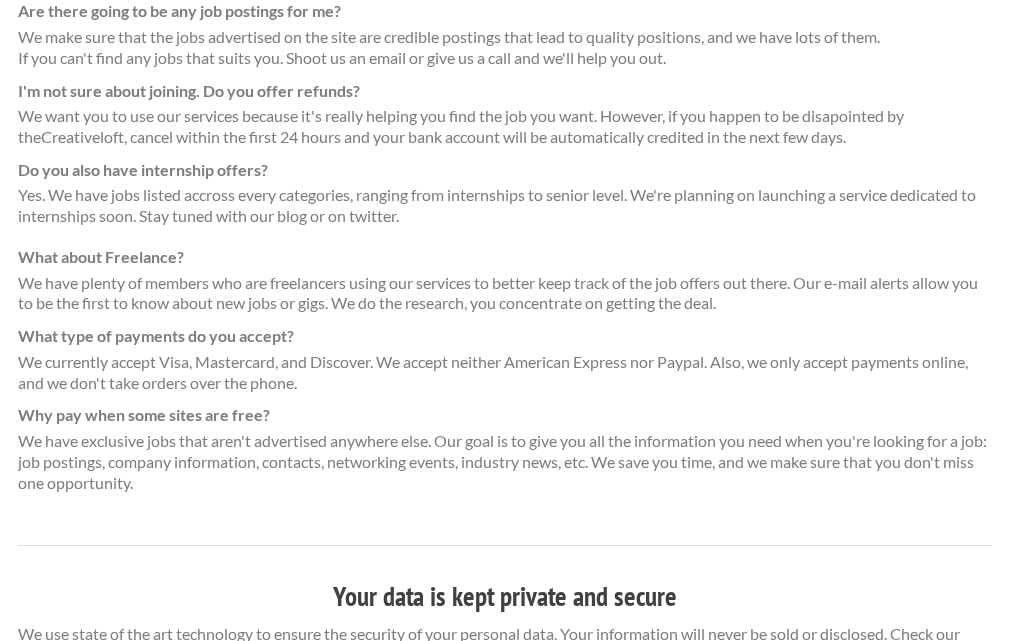 scroll, scrollTop: 2040, scrollLeft: 0, axis: vertical 